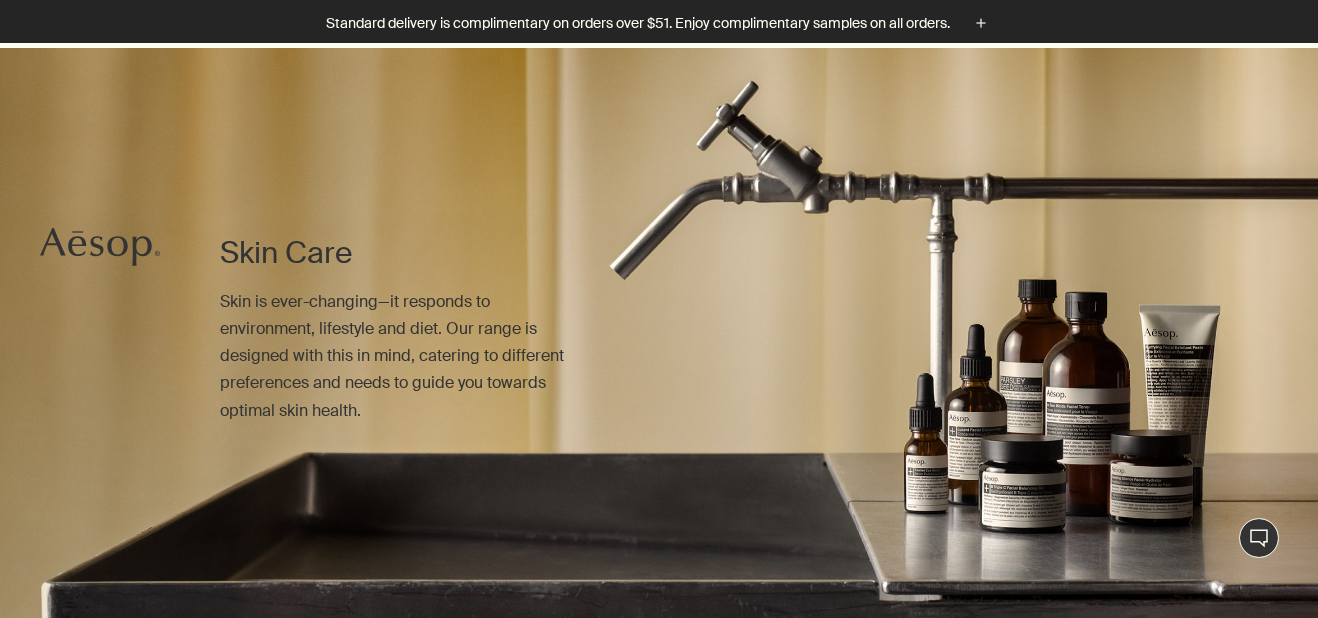 scroll, scrollTop: 534, scrollLeft: 0, axis: vertical 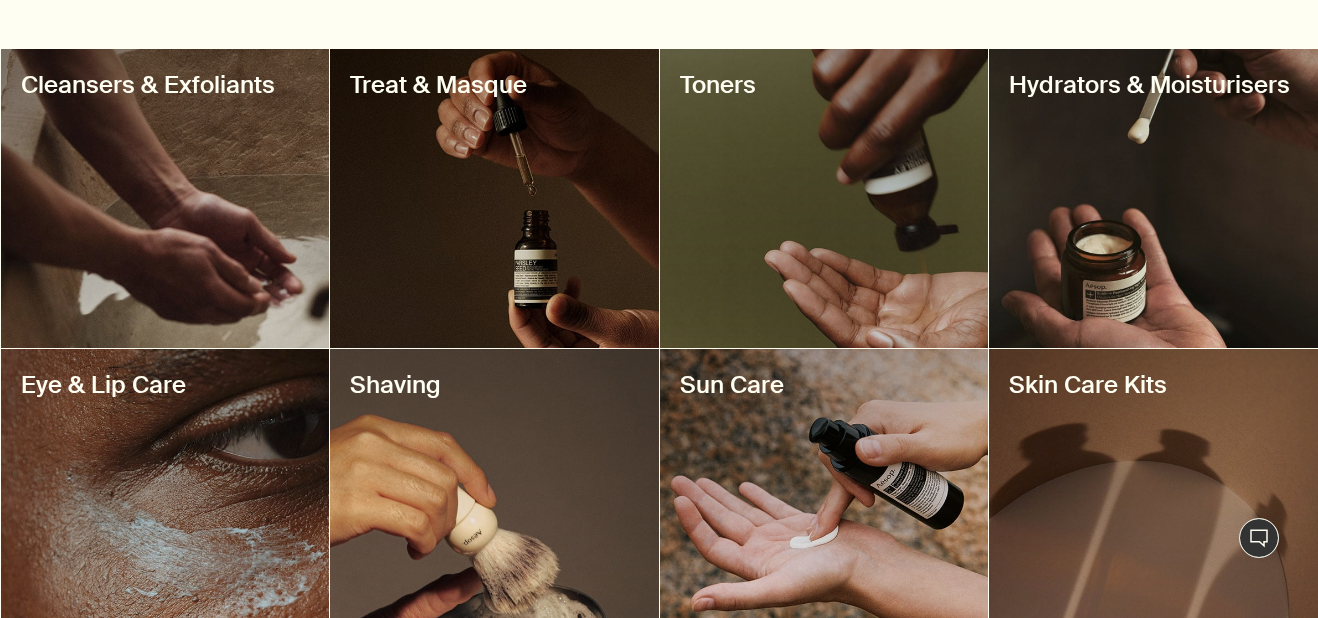click at bounding box center (1153, 198) 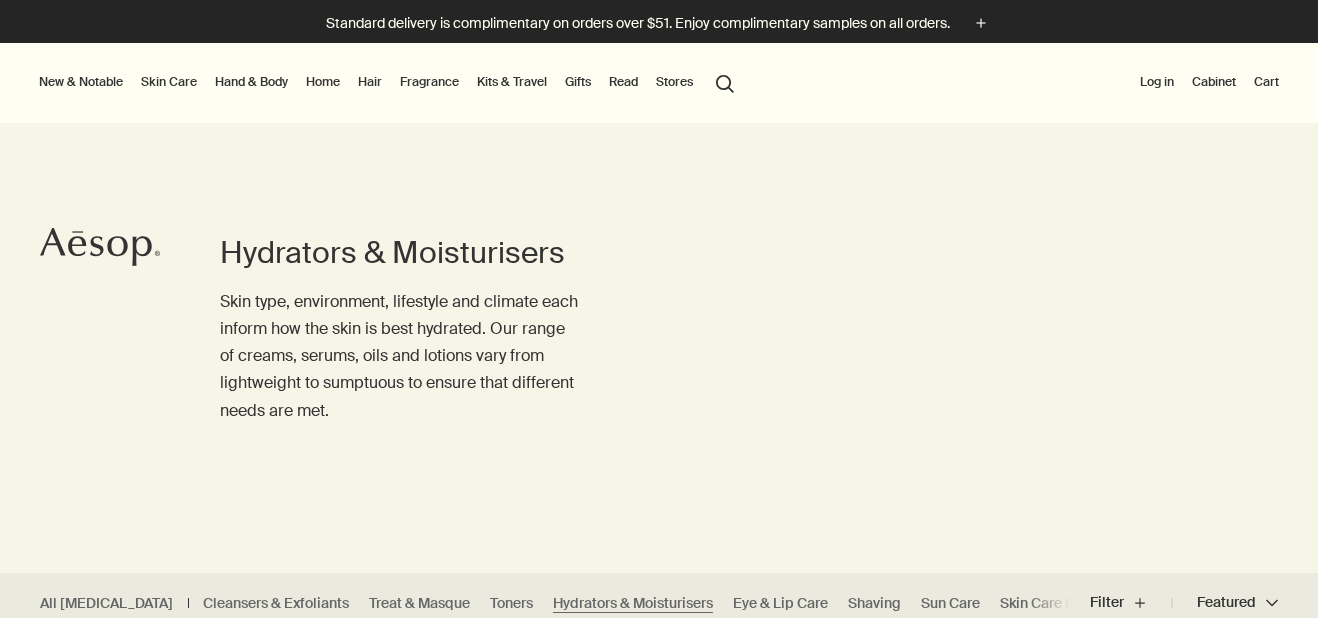scroll, scrollTop: 0, scrollLeft: 0, axis: both 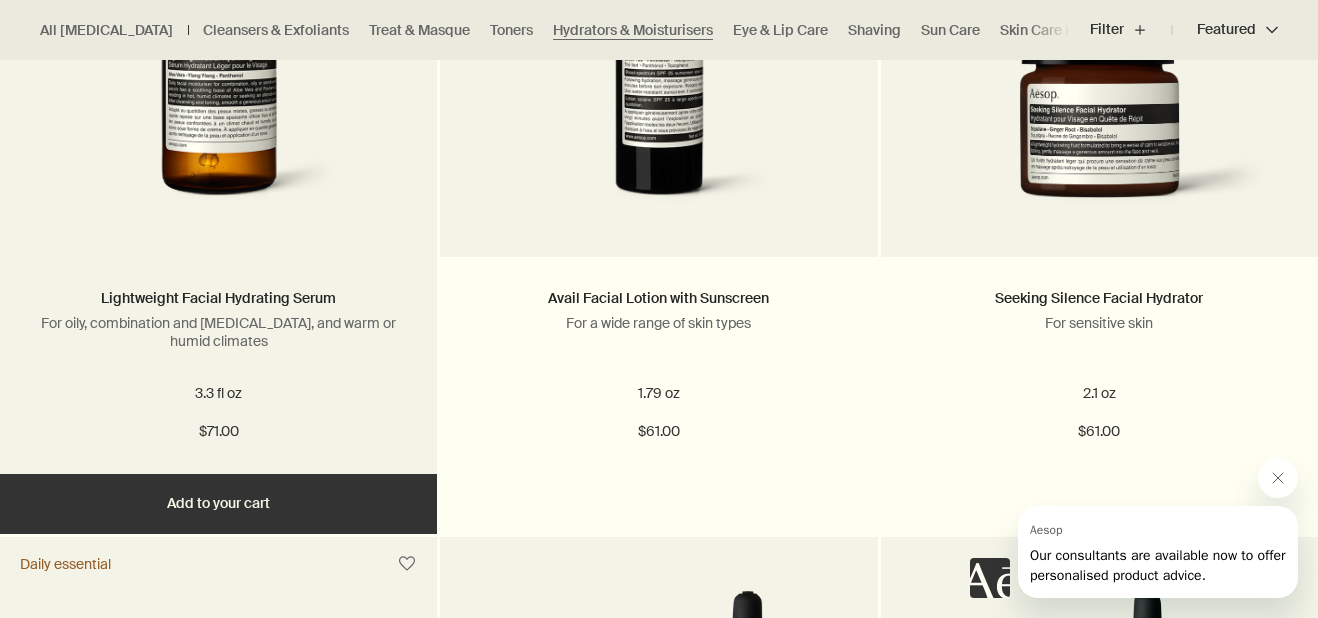 click on "Add Add to your cart" at bounding box center (218, 504) 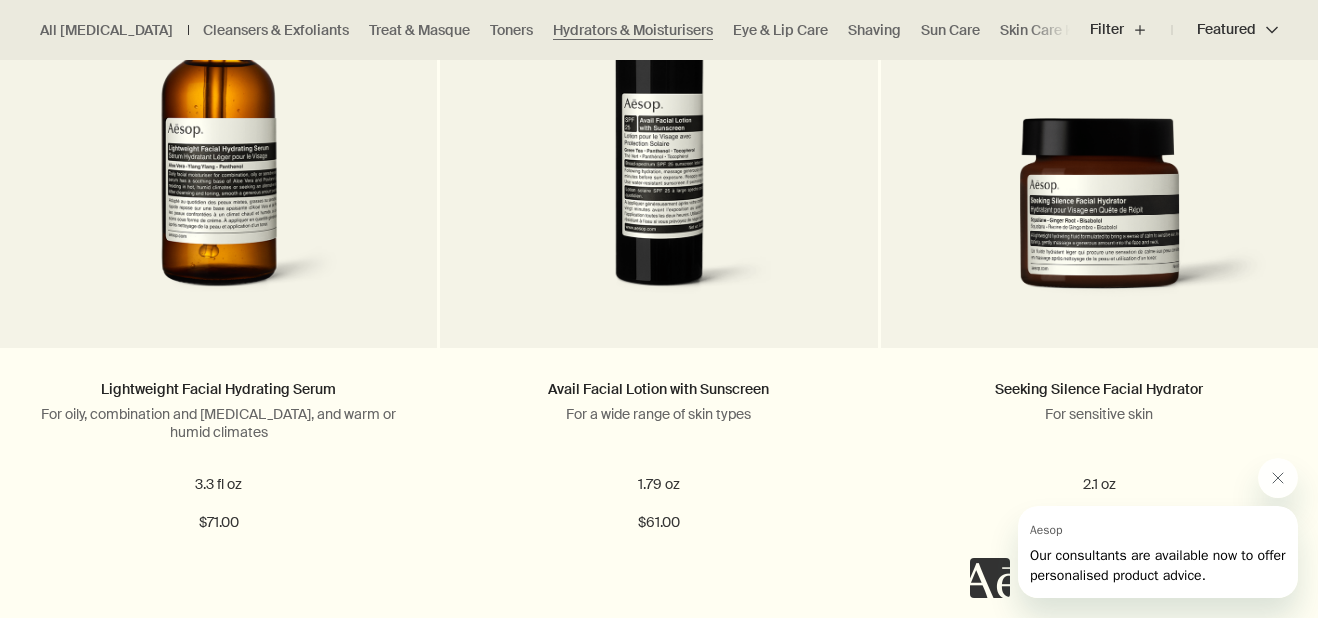 scroll, scrollTop: 3700, scrollLeft: 0, axis: vertical 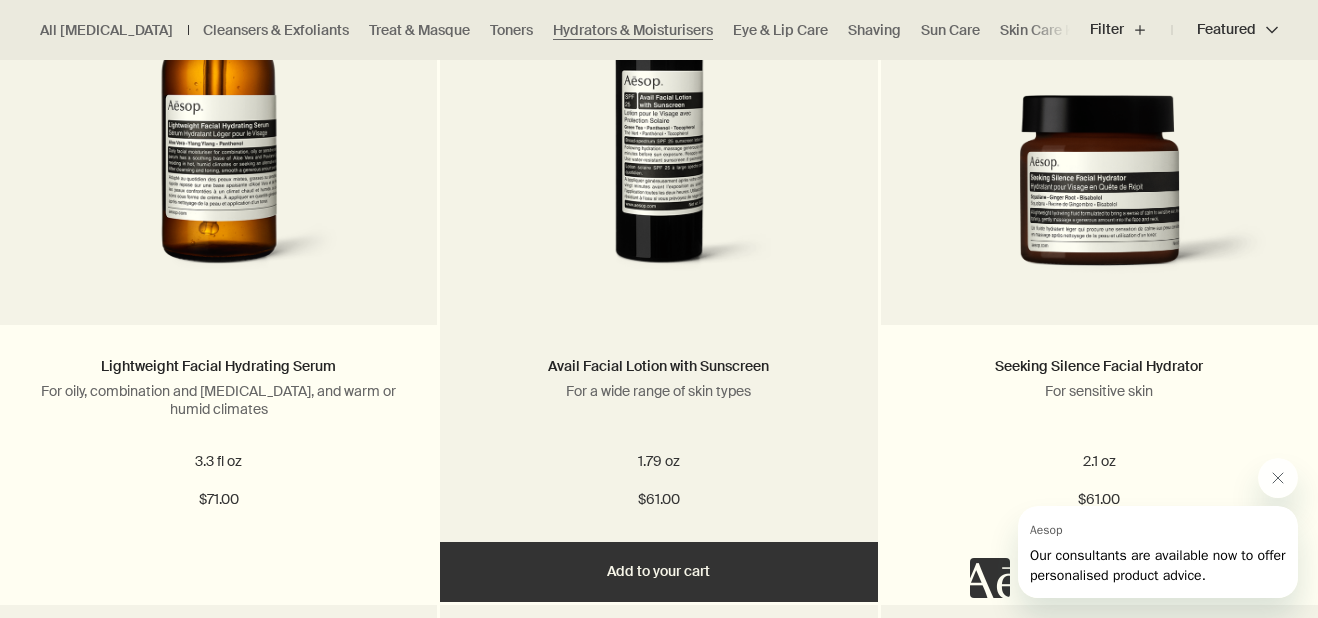click on "Add Add to your cart" at bounding box center (658, 572) 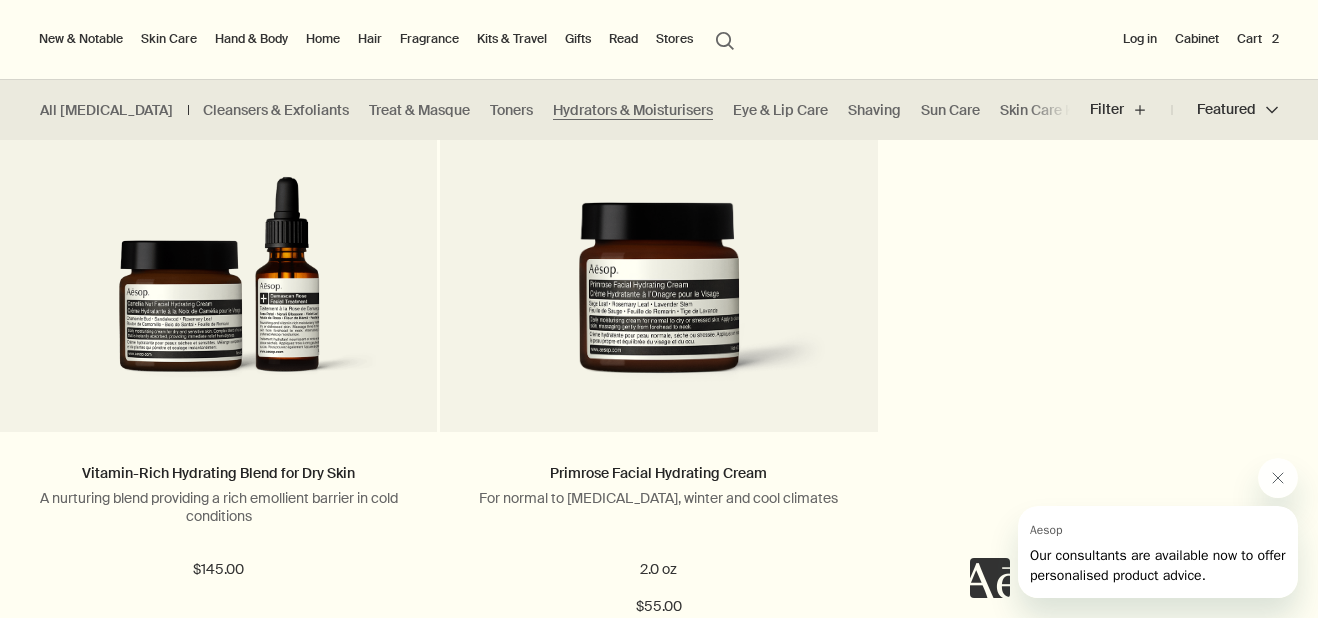 scroll, scrollTop: 4959, scrollLeft: 0, axis: vertical 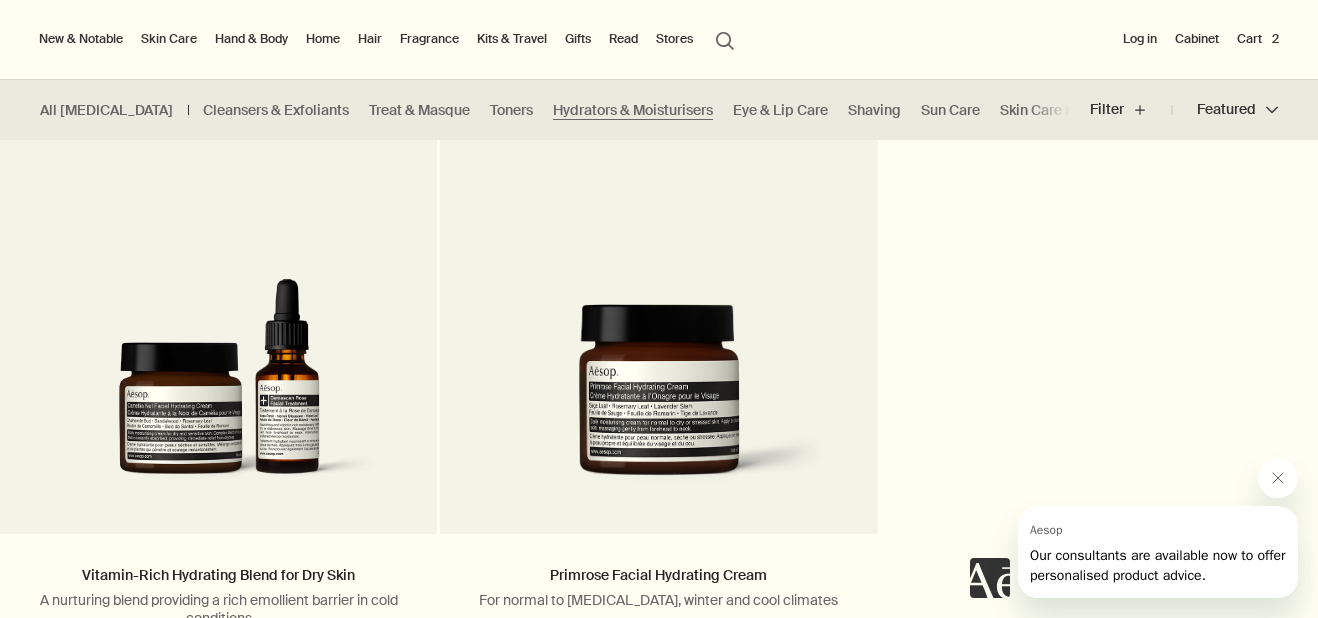 click on "Cart 2" at bounding box center (1258, 39) 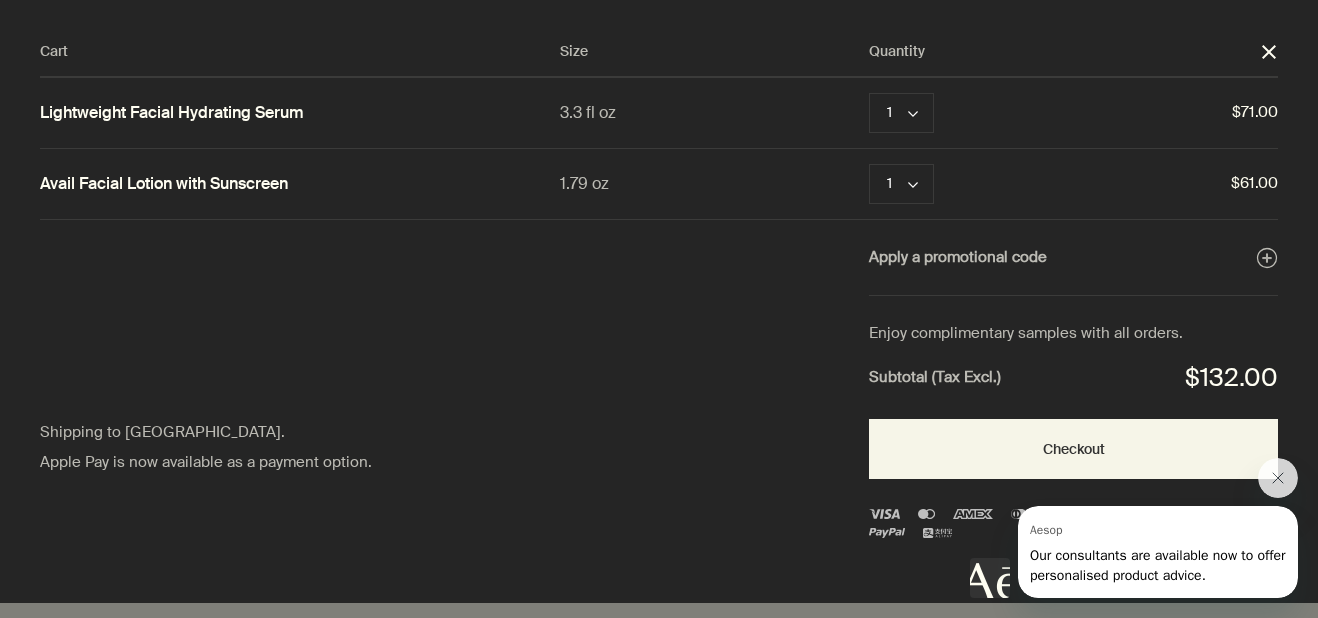 scroll, scrollTop: 0, scrollLeft: 0, axis: both 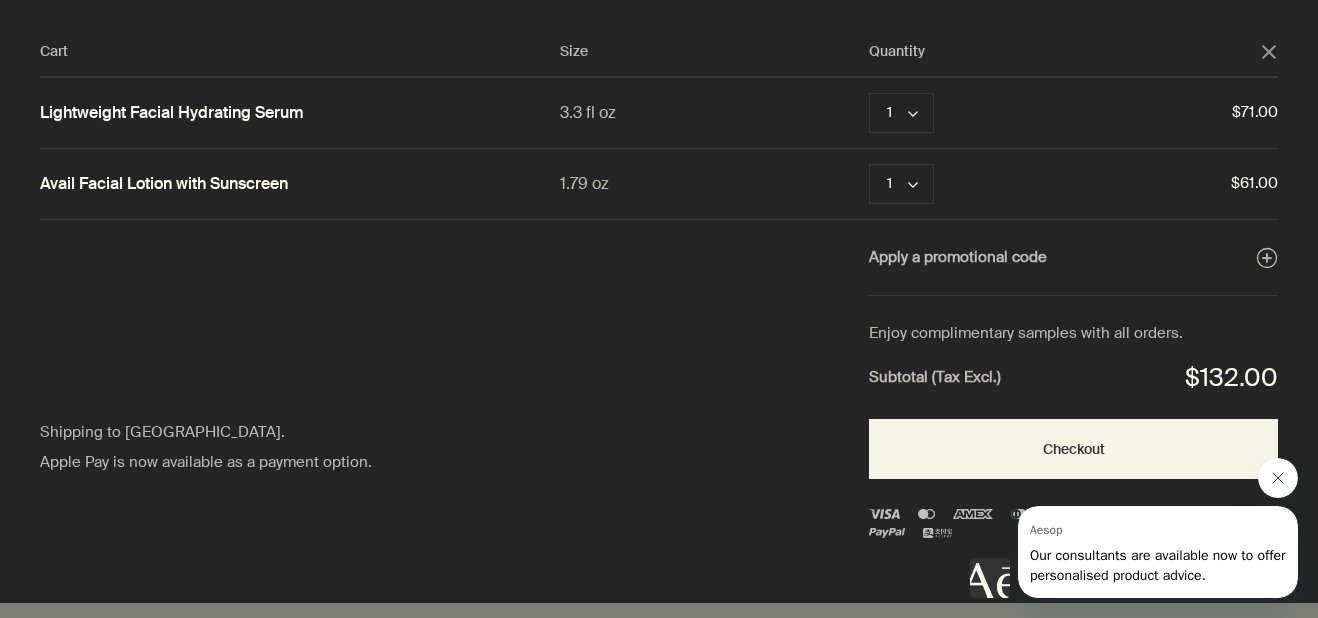 click at bounding box center (1278, 478) 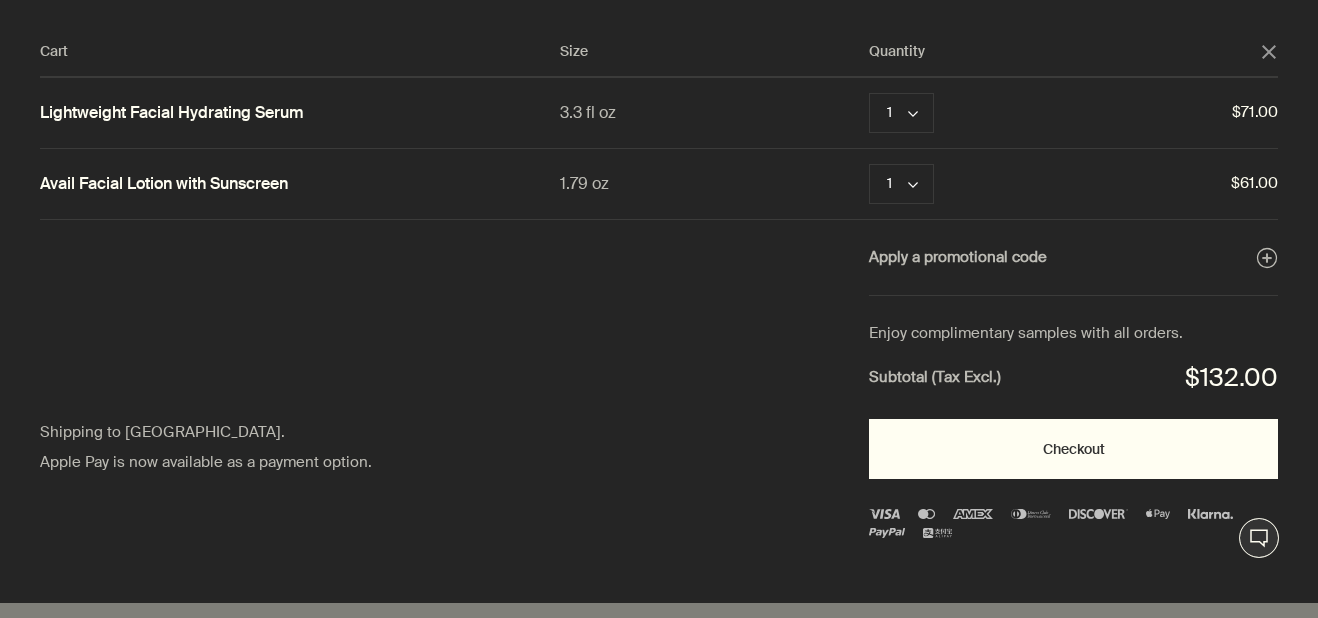 click on "Checkout" at bounding box center [1073, 449] 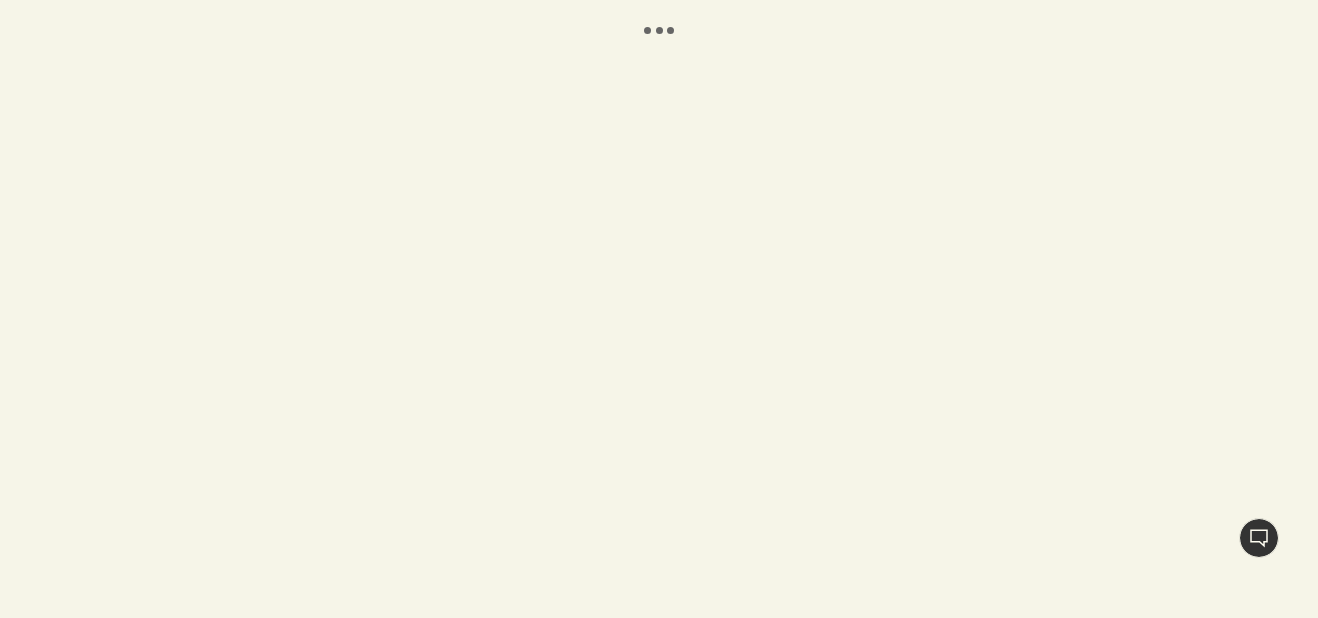 scroll, scrollTop: 0, scrollLeft: 0, axis: both 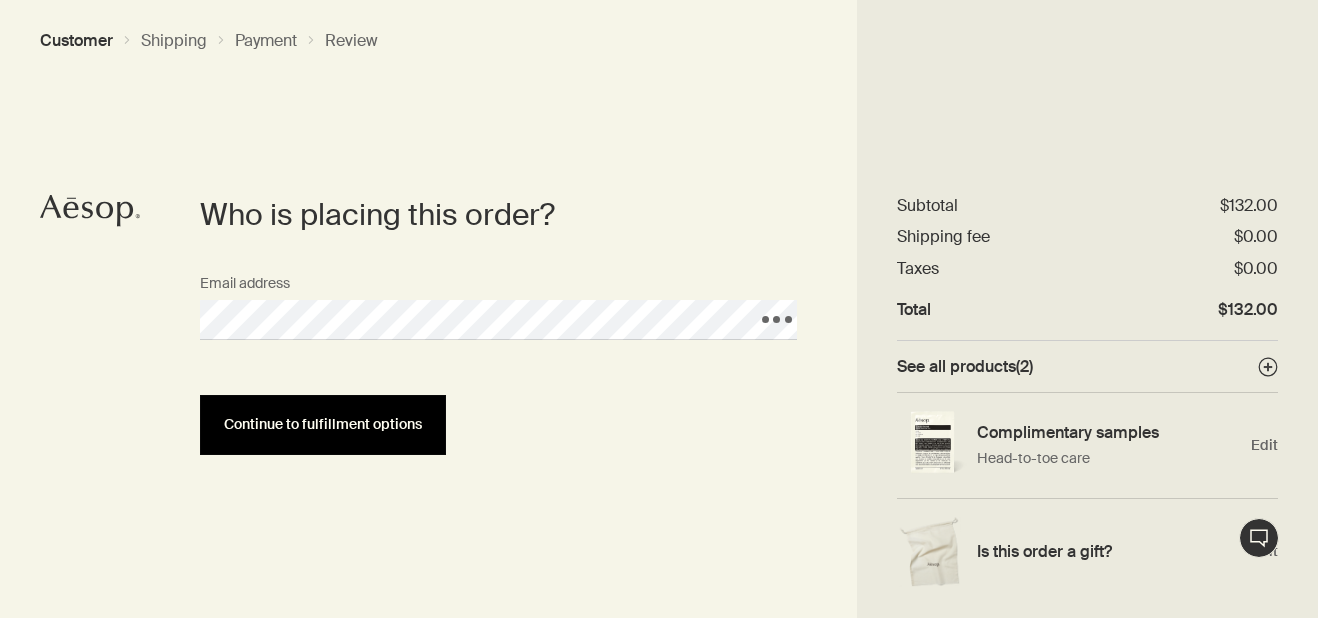click on "Continue to fulfillment options" at bounding box center (323, 424) 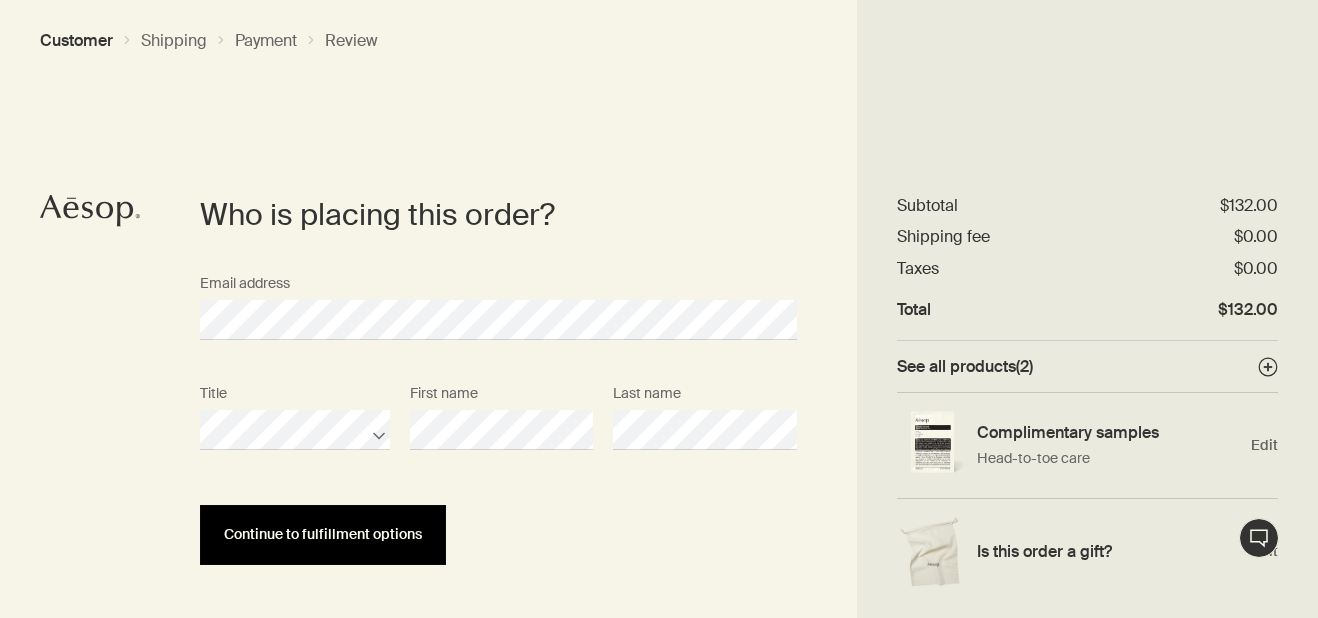 click on "Continue to fulfillment options" at bounding box center [323, 534] 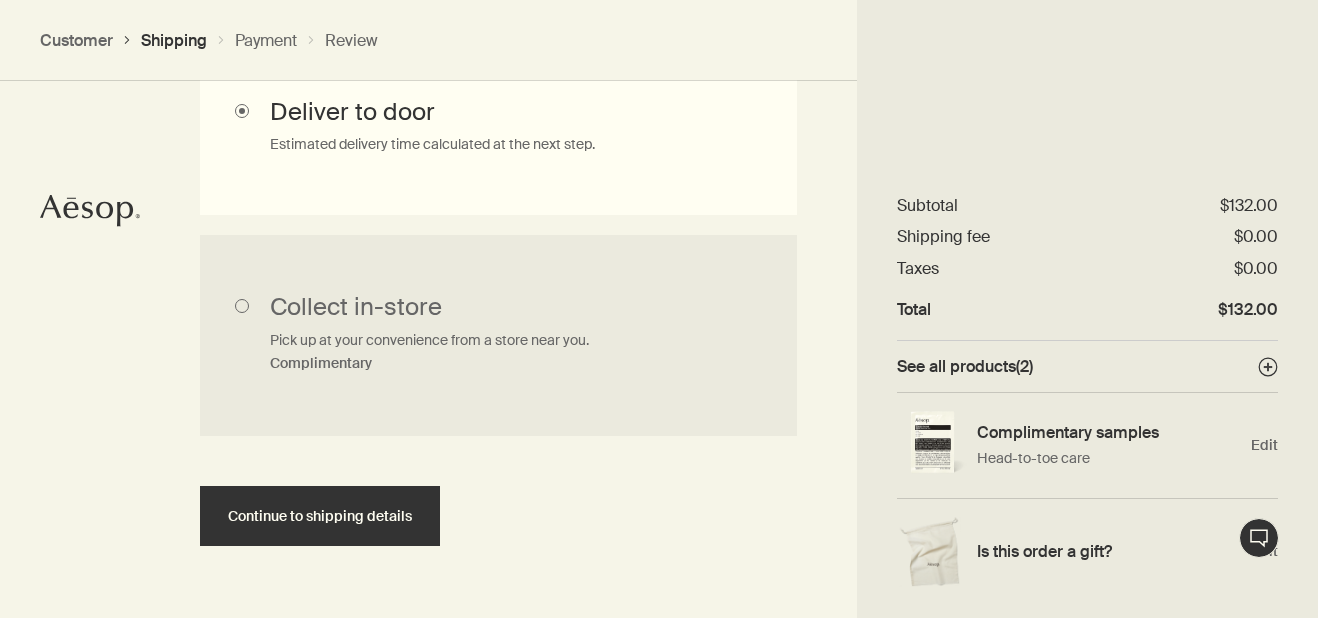 scroll, scrollTop: 734, scrollLeft: 0, axis: vertical 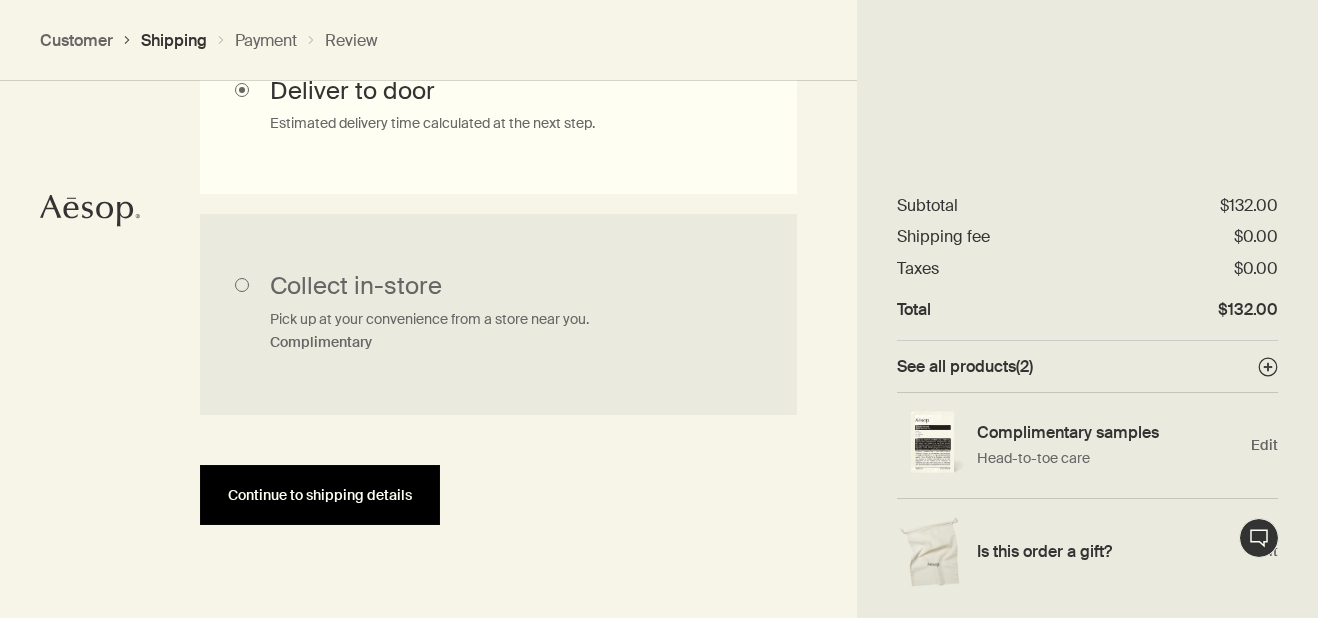 click on "Continue to shipping details" at bounding box center [320, 495] 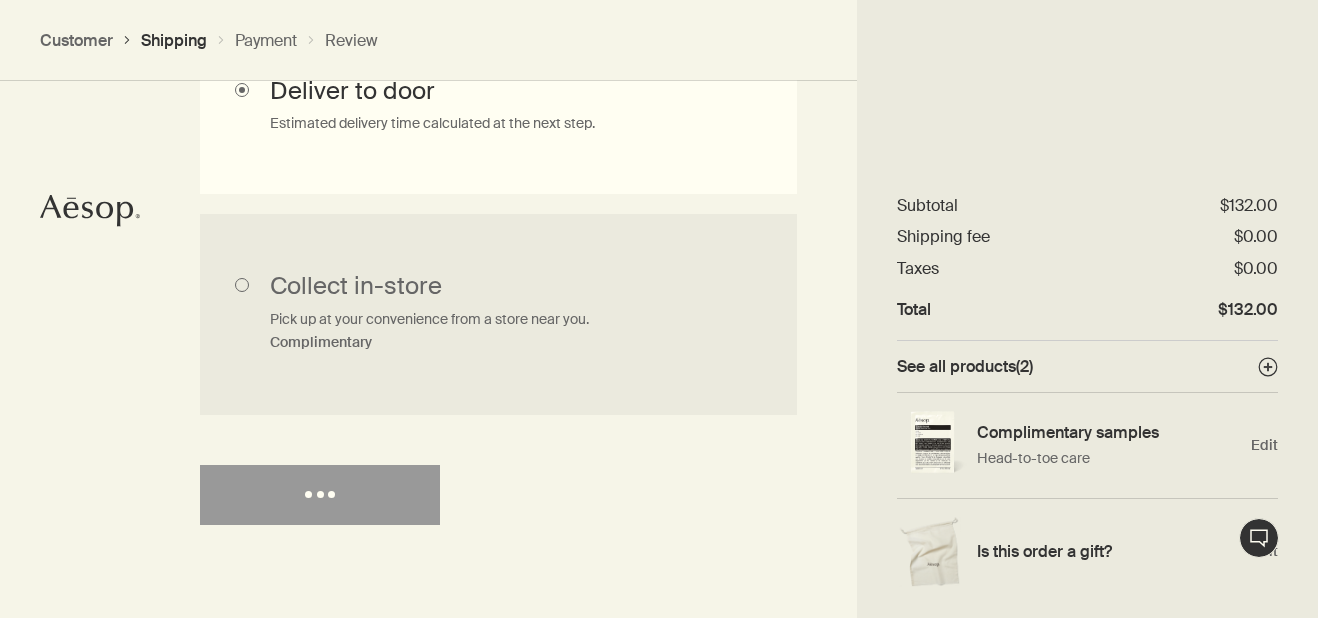 select on "US" 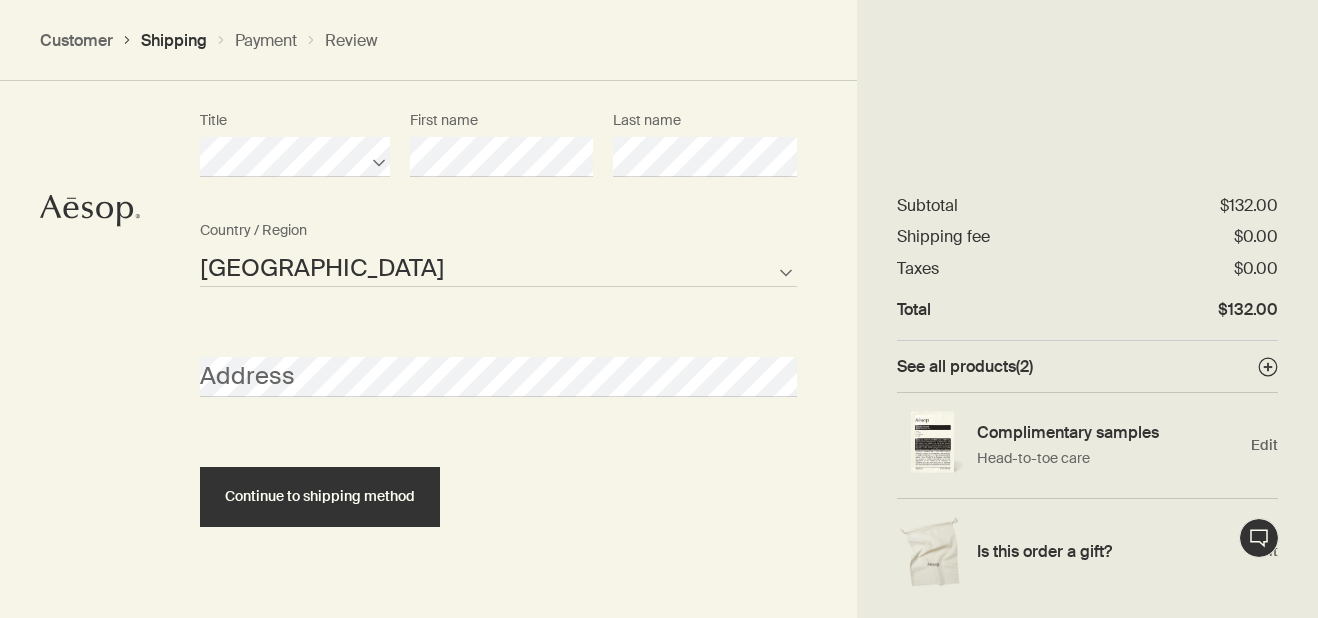scroll, scrollTop: 1069, scrollLeft: 0, axis: vertical 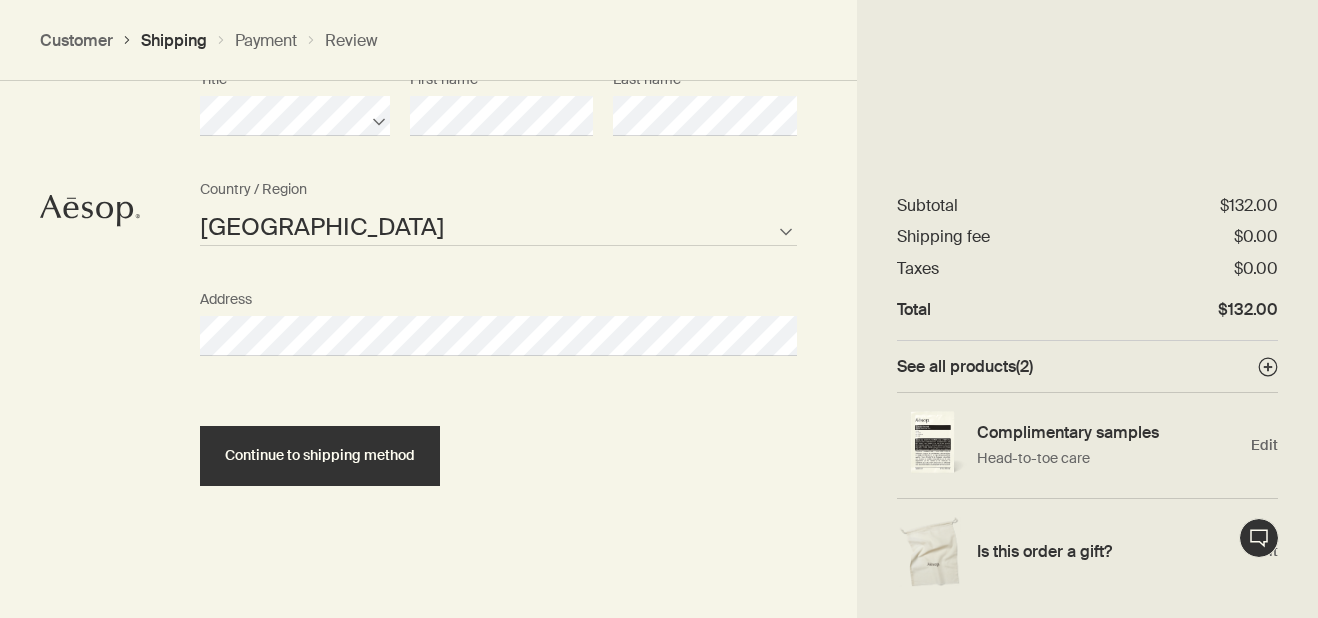 select on "US" 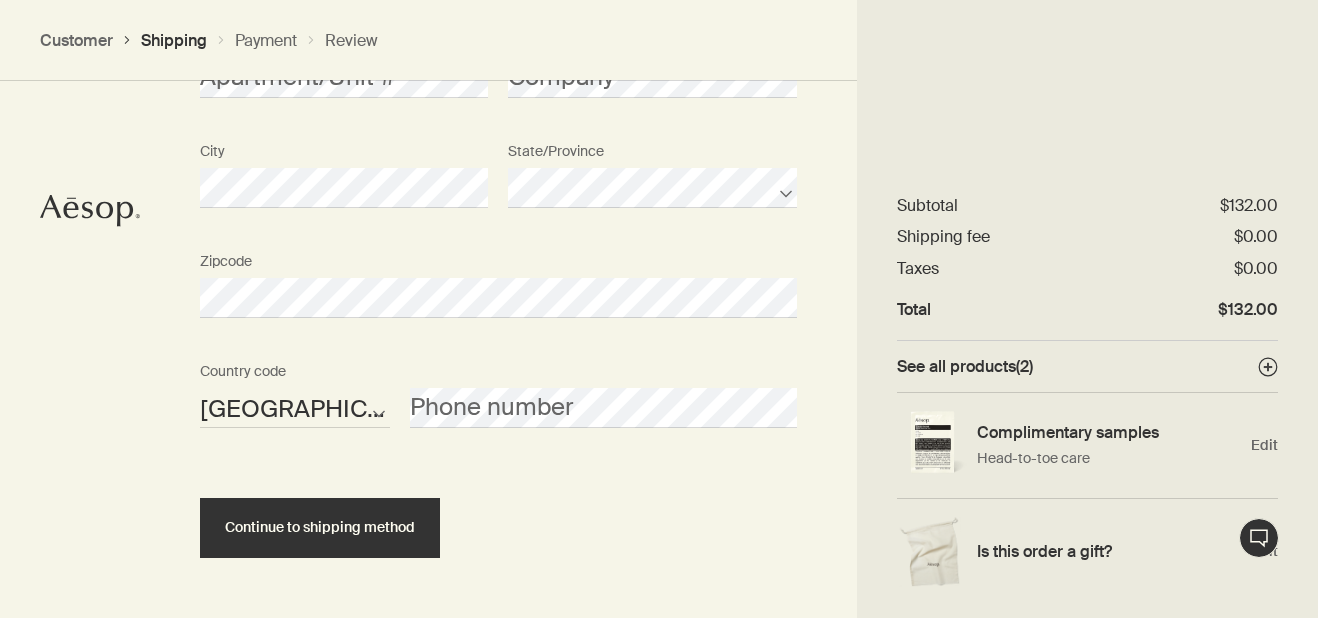 scroll, scrollTop: 1438, scrollLeft: 0, axis: vertical 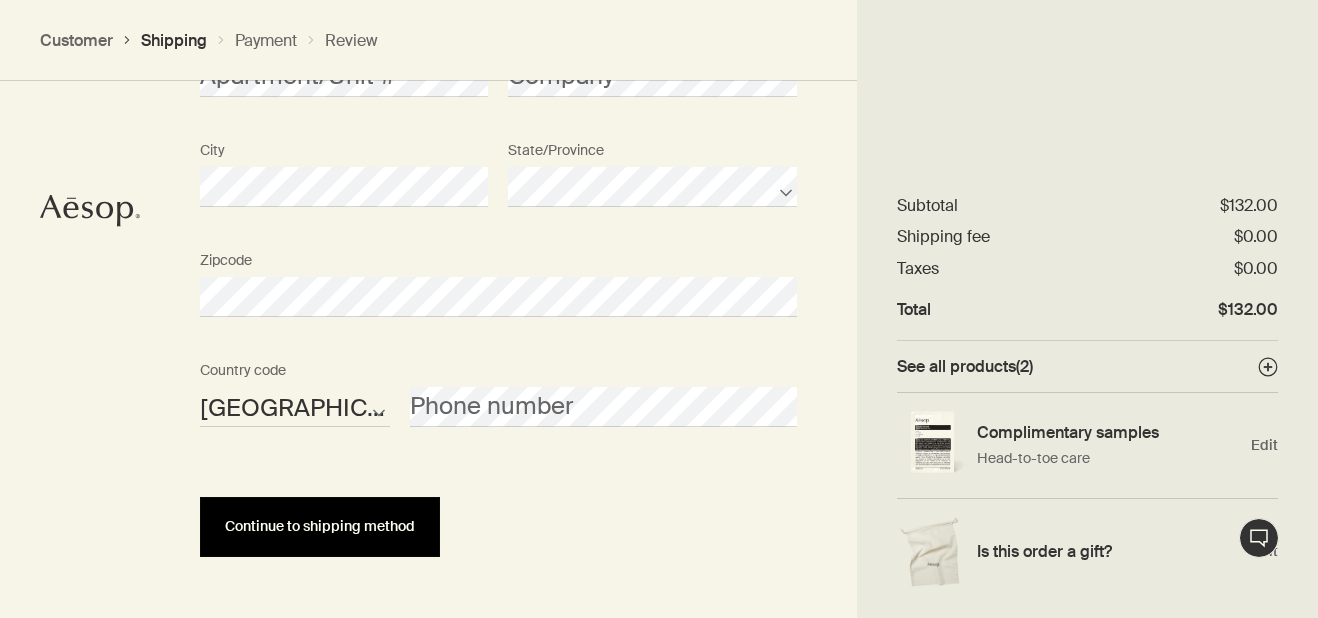 click on "Continue to shipping method" at bounding box center [320, 526] 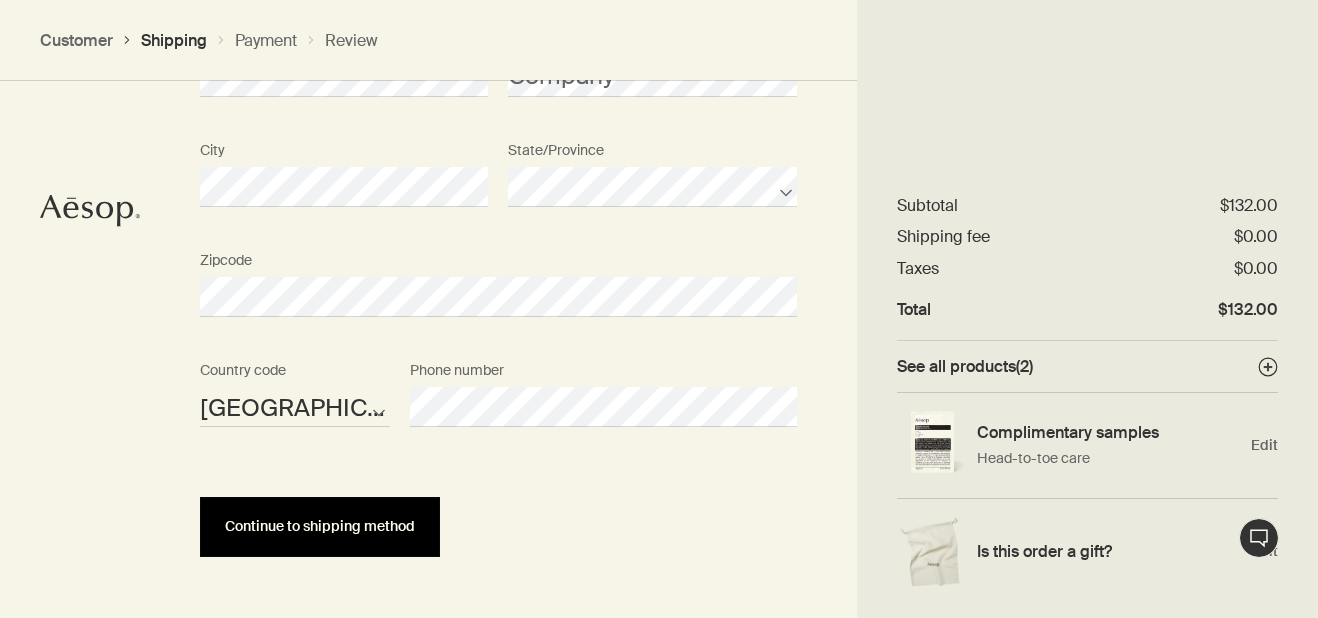 click on "Continue to shipping method" at bounding box center [320, 526] 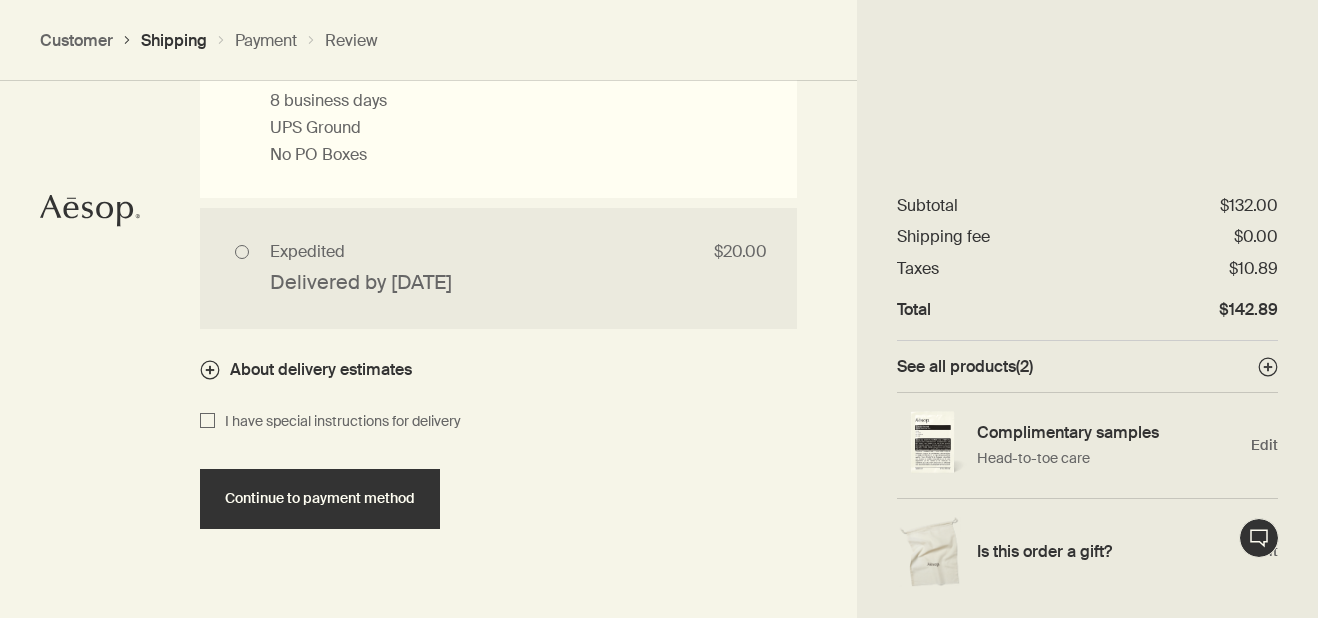 scroll, scrollTop: 2103, scrollLeft: 0, axis: vertical 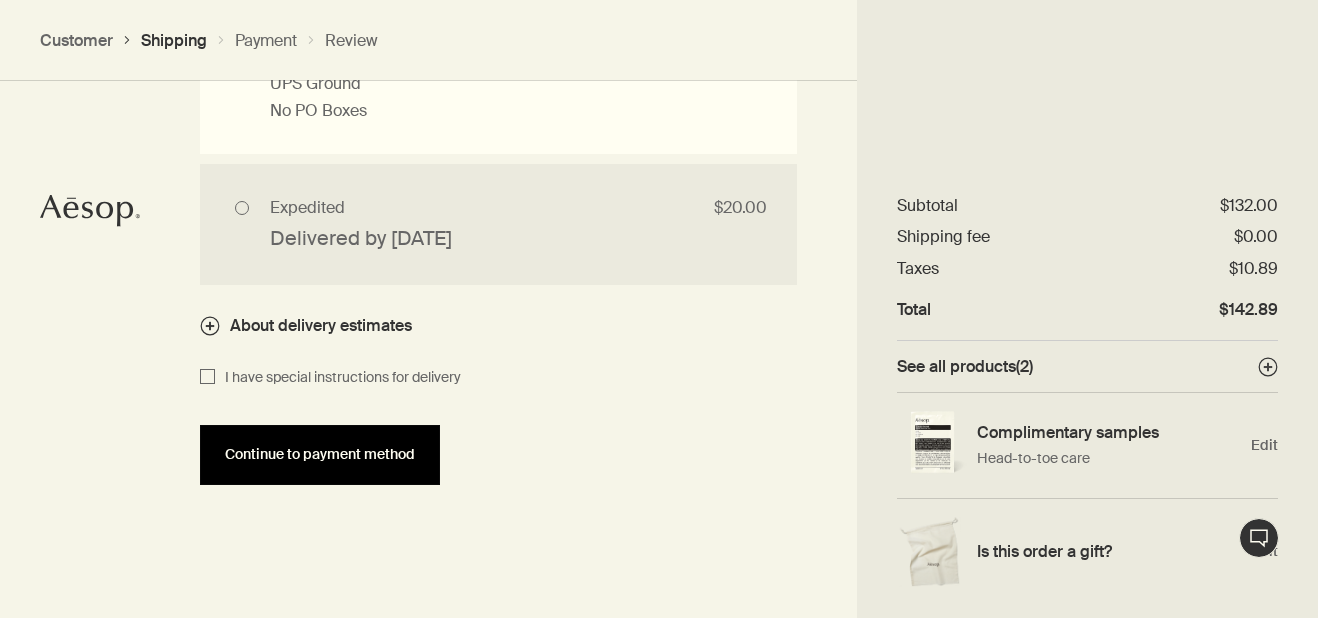 click on "Continue to payment method" at bounding box center [320, 454] 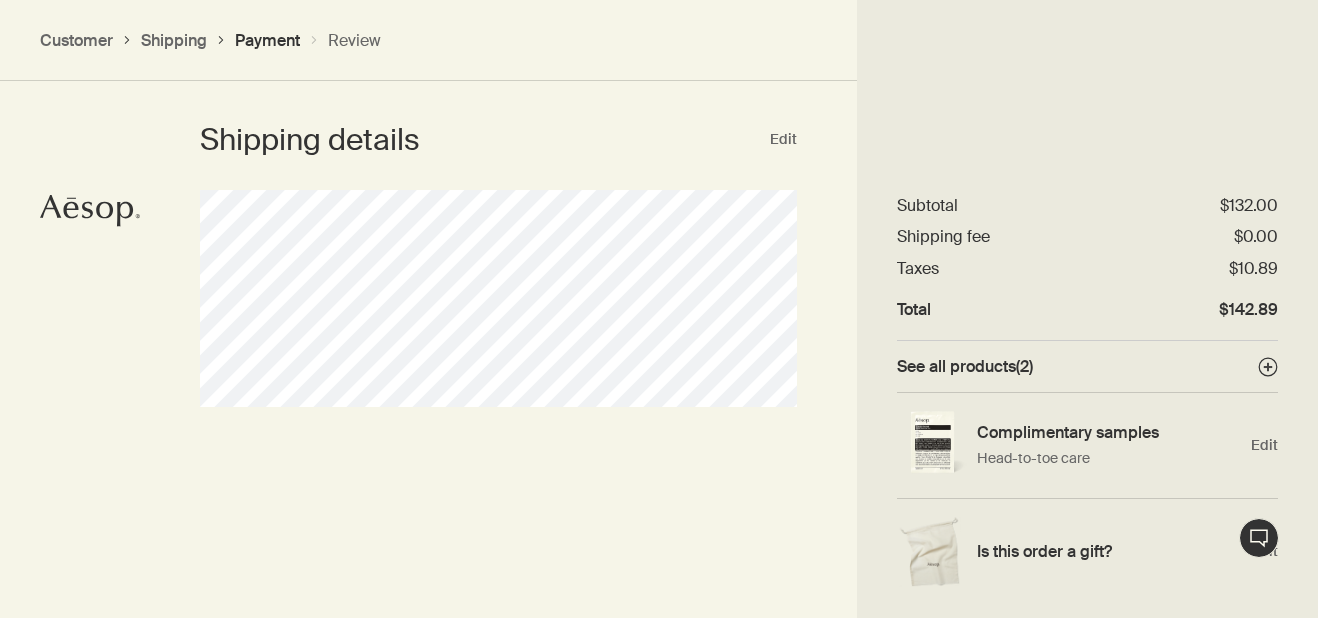 scroll, scrollTop: 876, scrollLeft: 0, axis: vertical 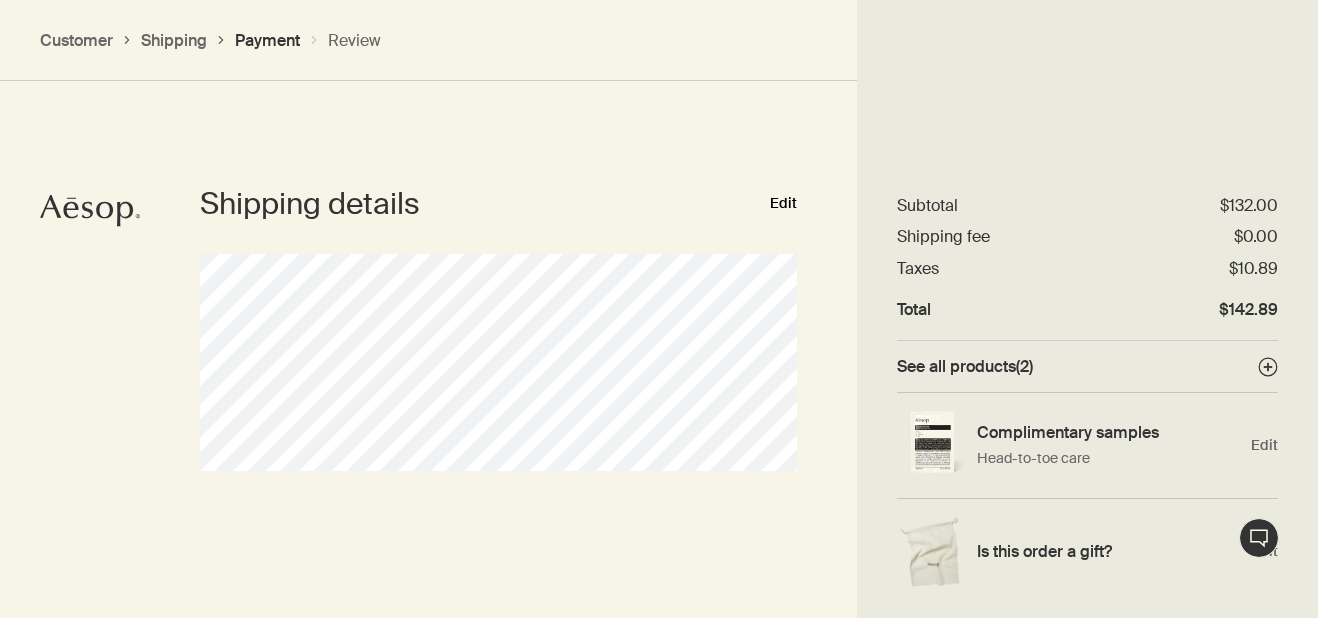 click on "Edit" at bounding box center [783, 204] 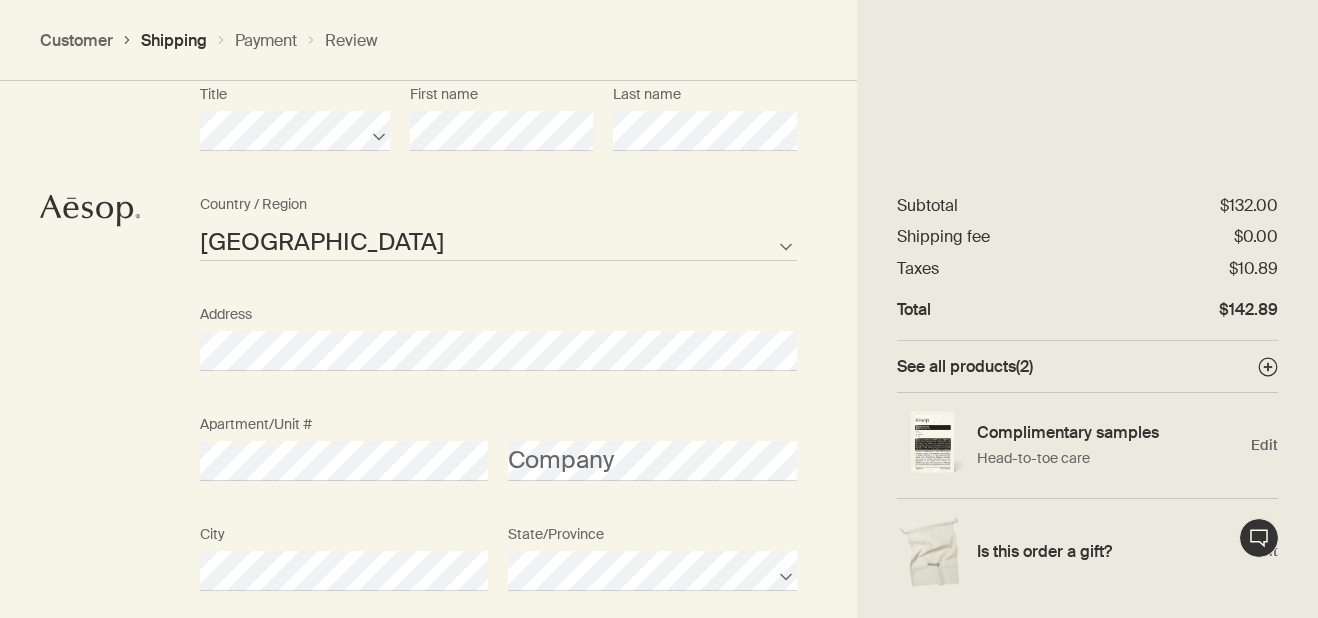 scroll, scrollTop: 1091, scrollLeft: 0, axis: vertical 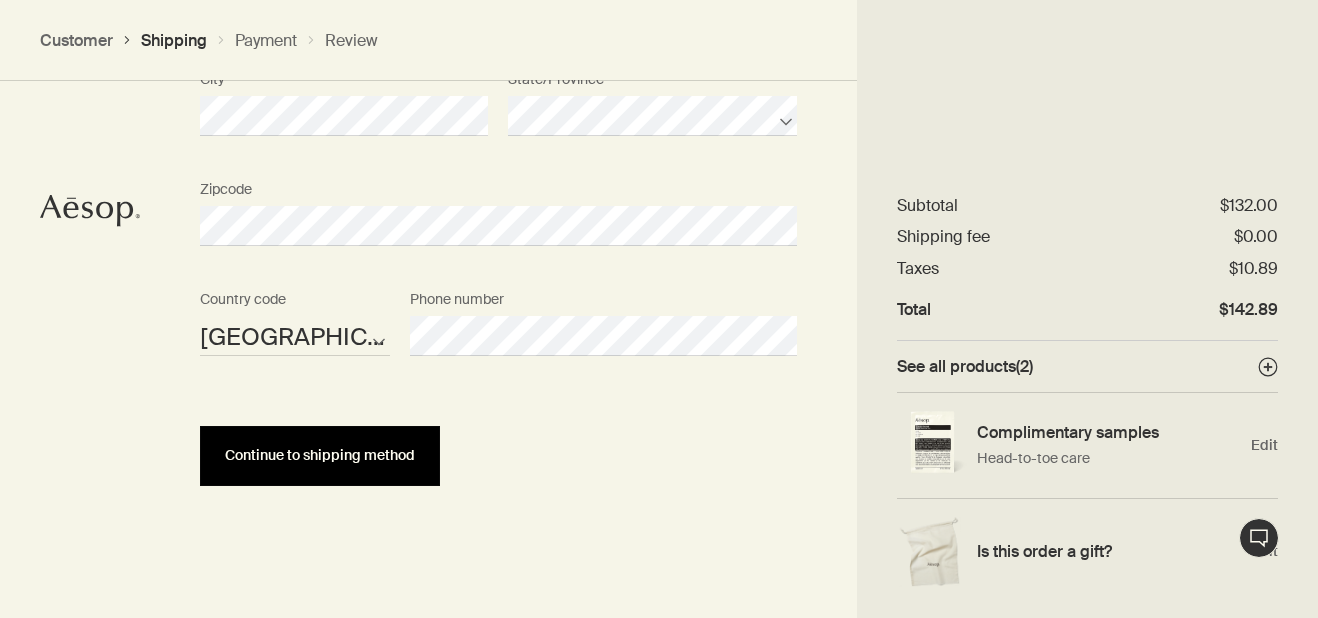 click on "Continue to shipping method" at bounding box center [320, 455] 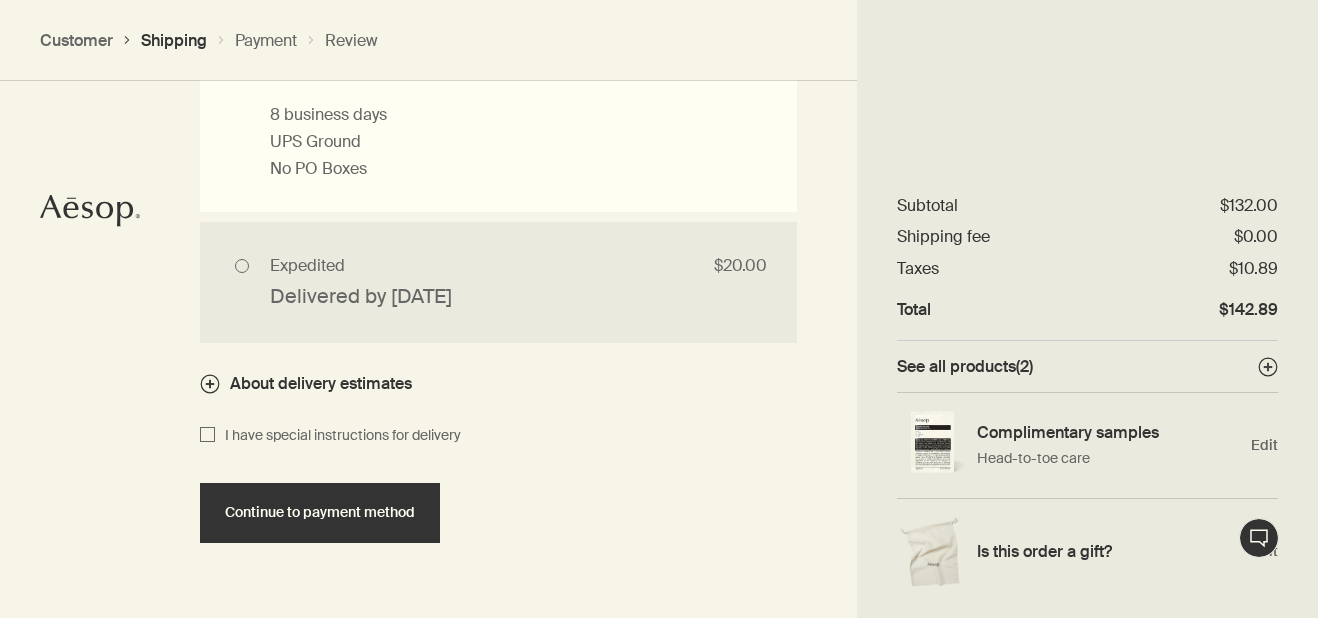 scroll, scrollTop: 2103, scrollLeft: 0, axis: vertical 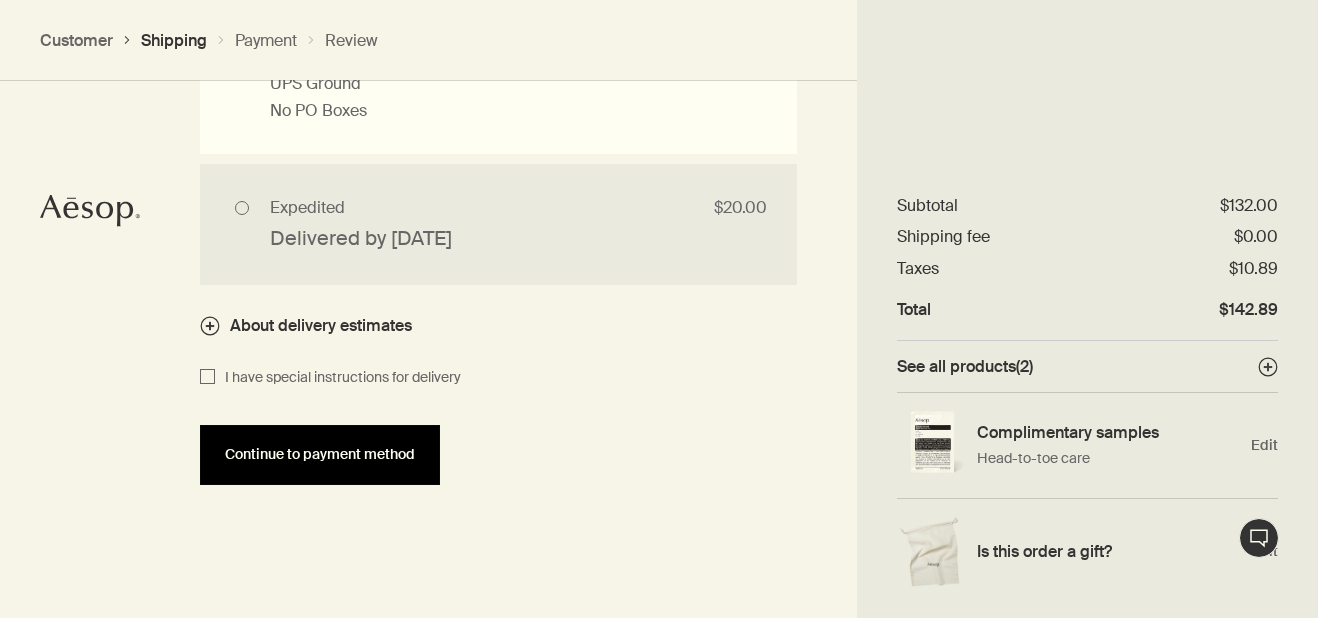 click on "Continue to payment method" at bounding box center (320, 454) 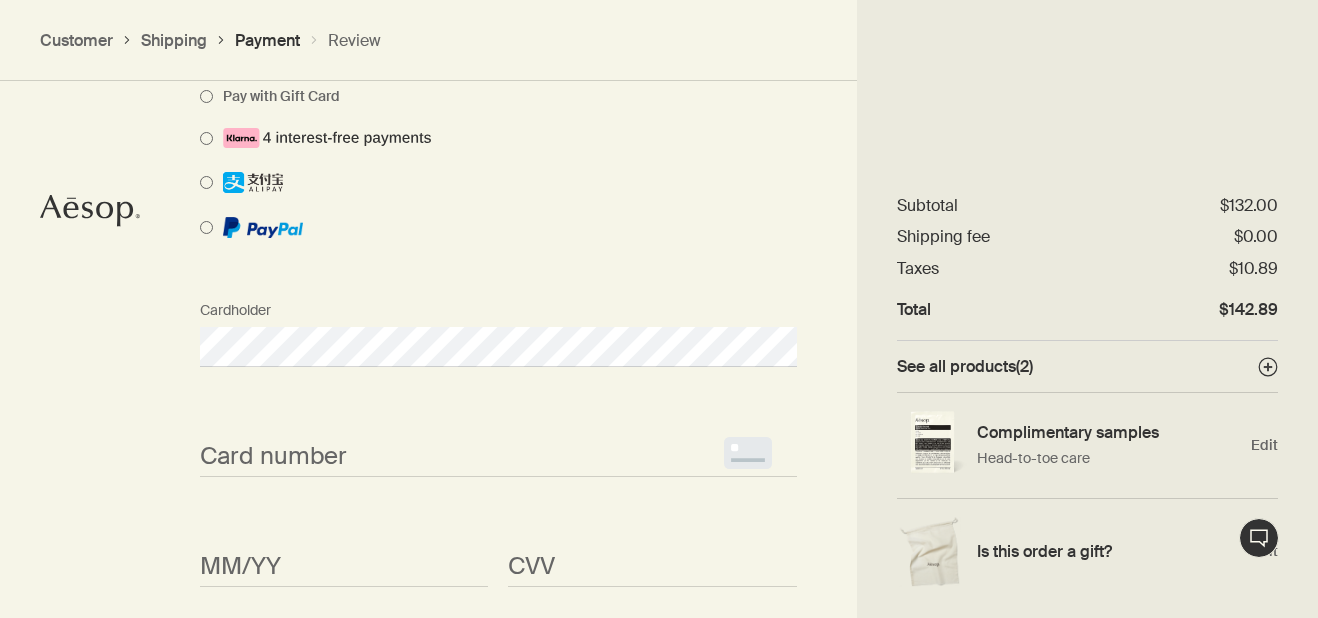 scroll, scrollTop: 1697, scrollLeft: 0, axis: vertical 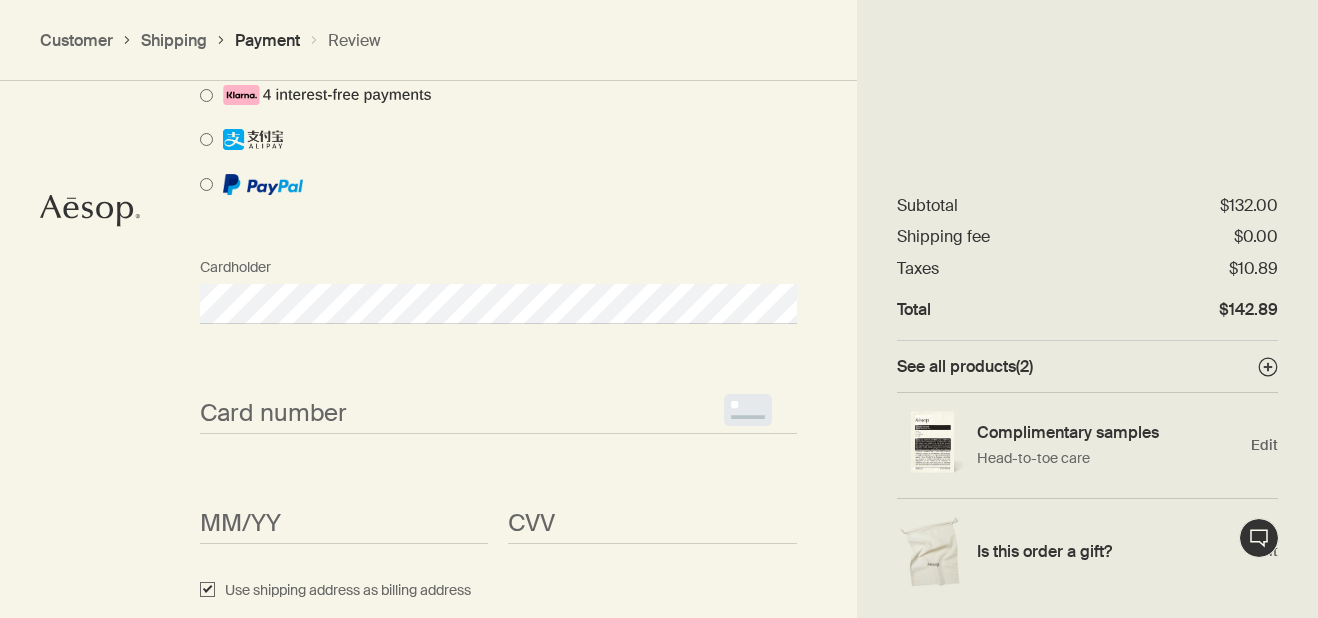 click on "Card number <p>Your browser does not support iframes.</p>" at bounding box center (498, 396) 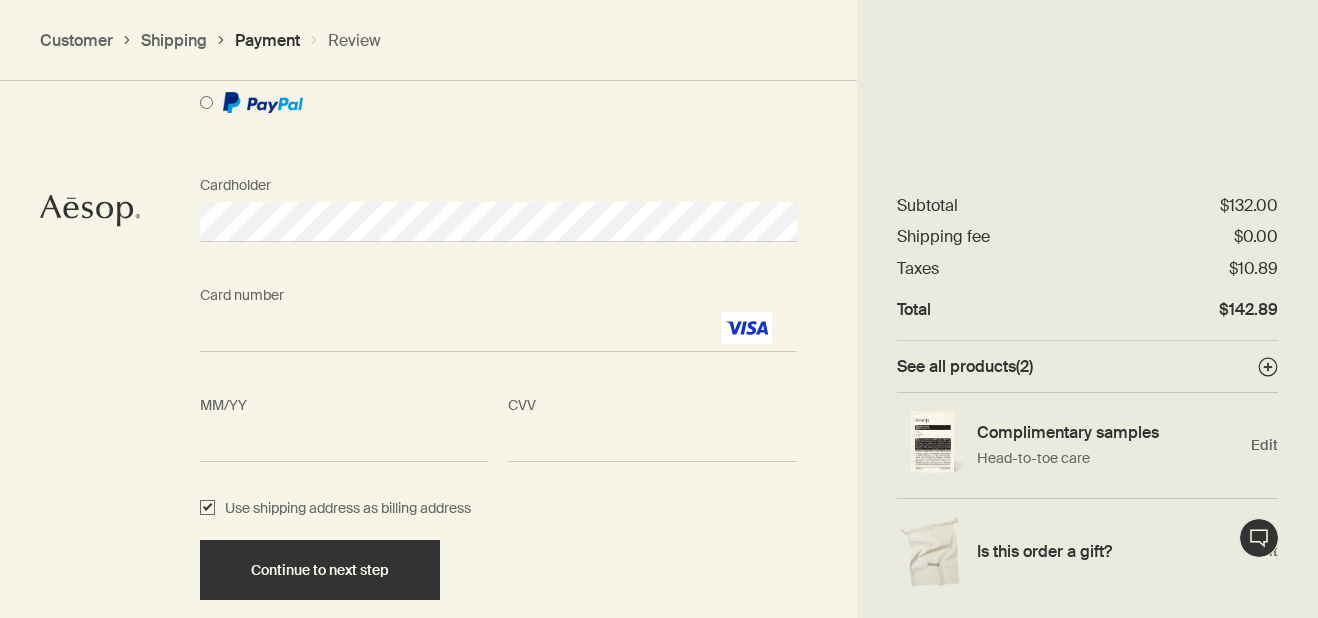 scroll, scrollTop: 1894, scrollLeft: 0, axis: vertical 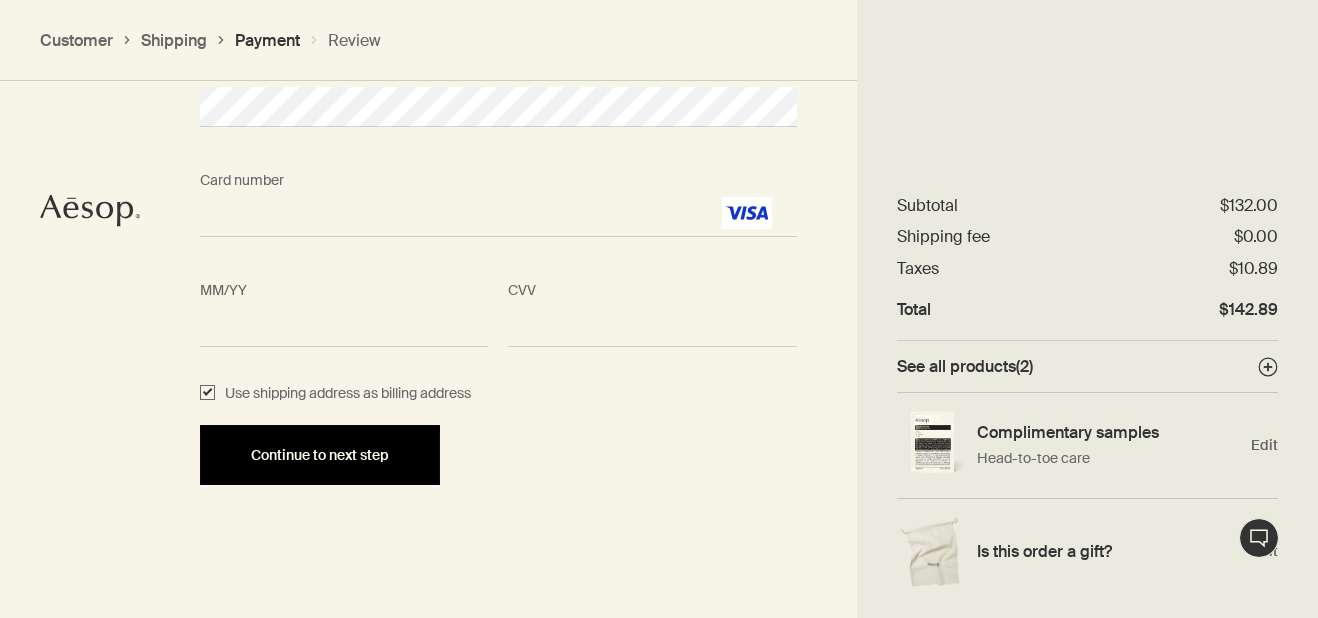 click on "Continue to next step" at bounding box center [320, 455] 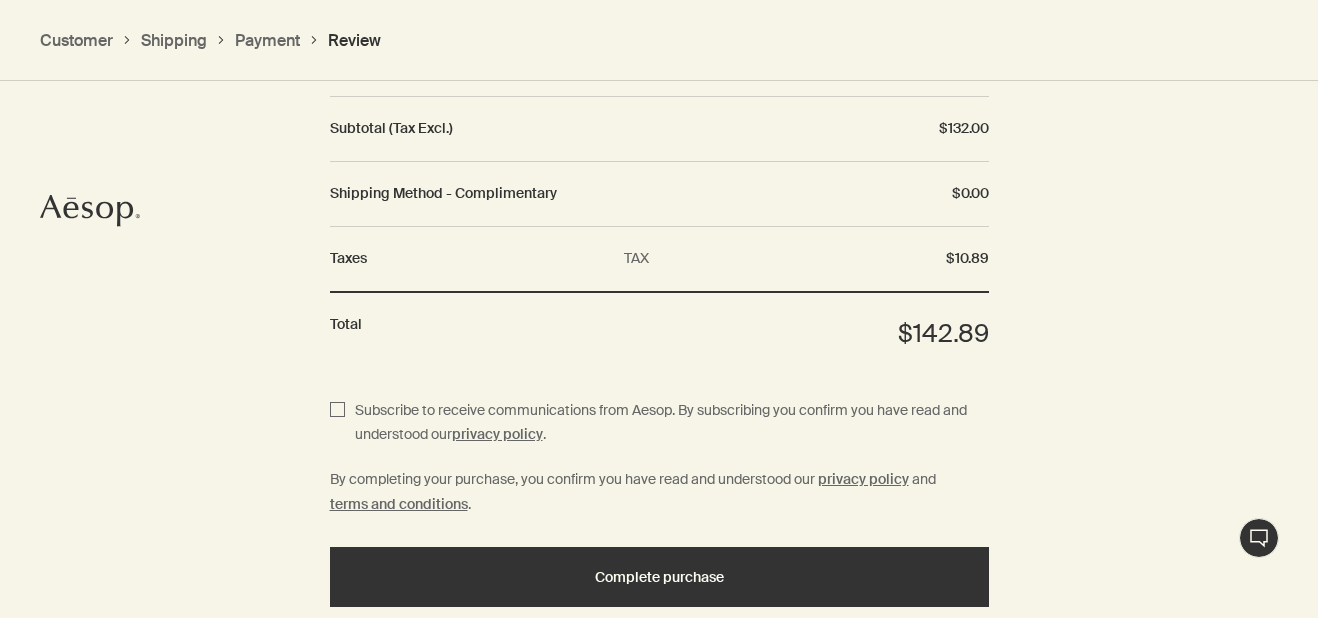 scroll, scrollTop: 2528, scrollLeft: 0, axis: vertical 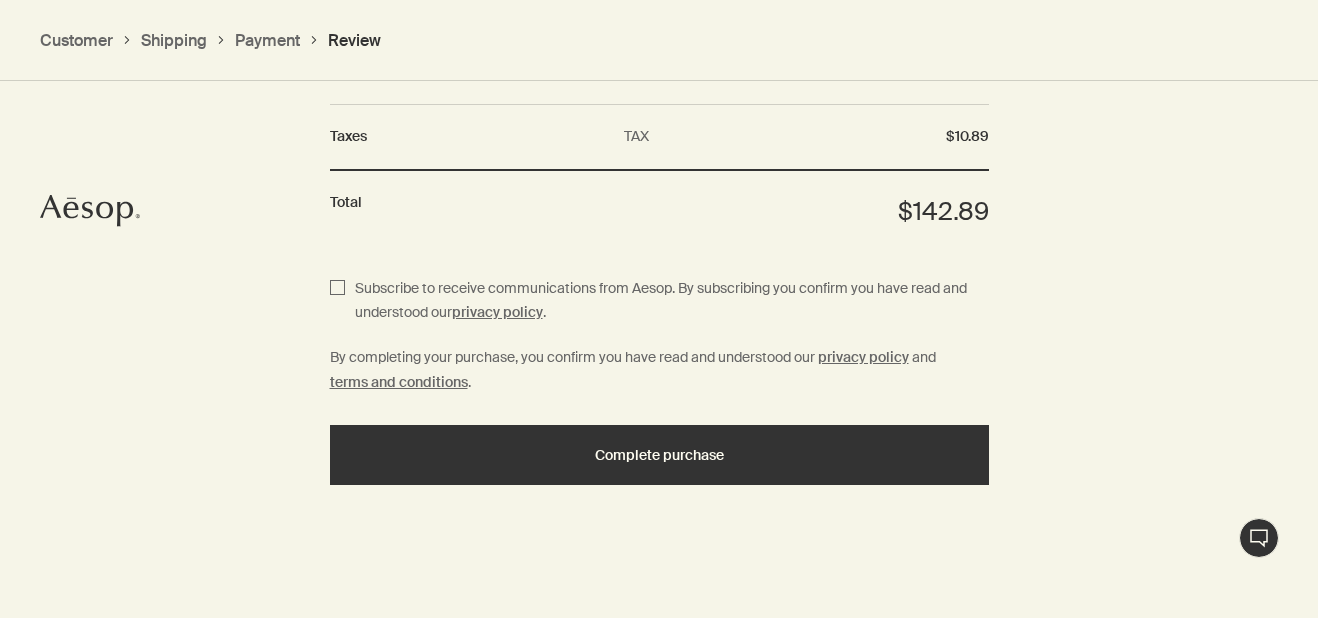 click on "Subscribe to receive communications from Aesop. By subscribing you confirm you have read and understood our   privacy policy .
By completing your purchase, you confirm you have read and understood our
privacy policy
and
terms and conditions .
Complete purchase" at bounding box center (659, 442) 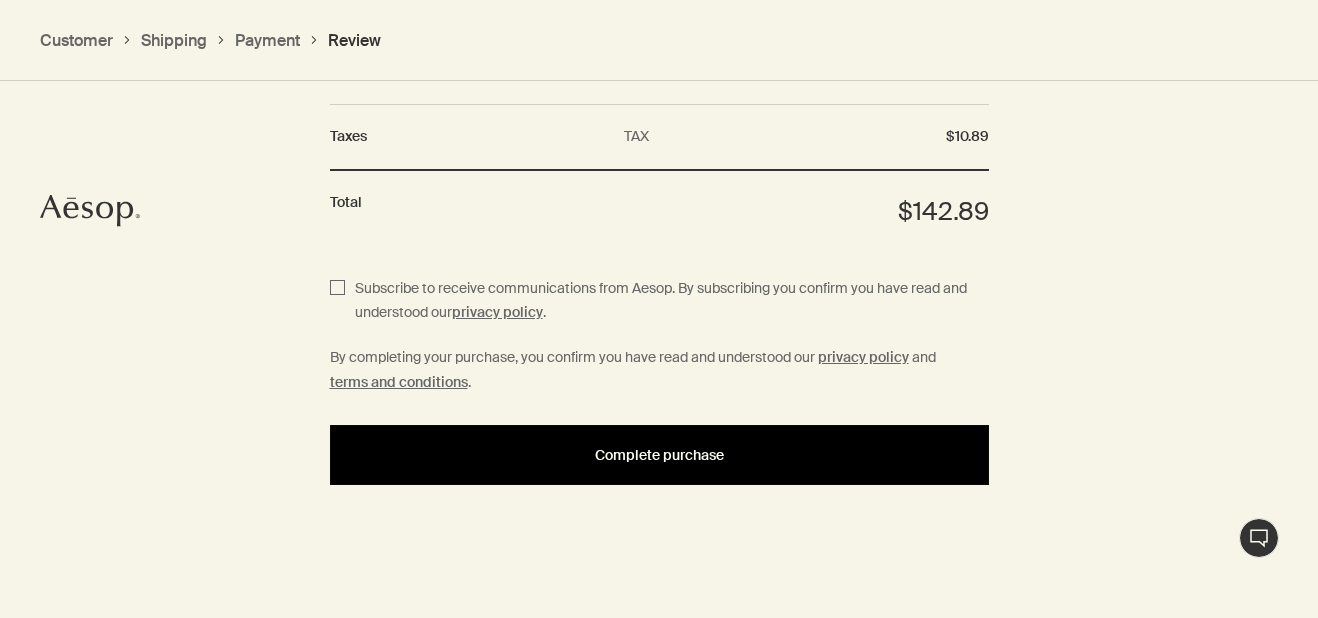 click on "Complete purchase" at bounding box center (659, 455) 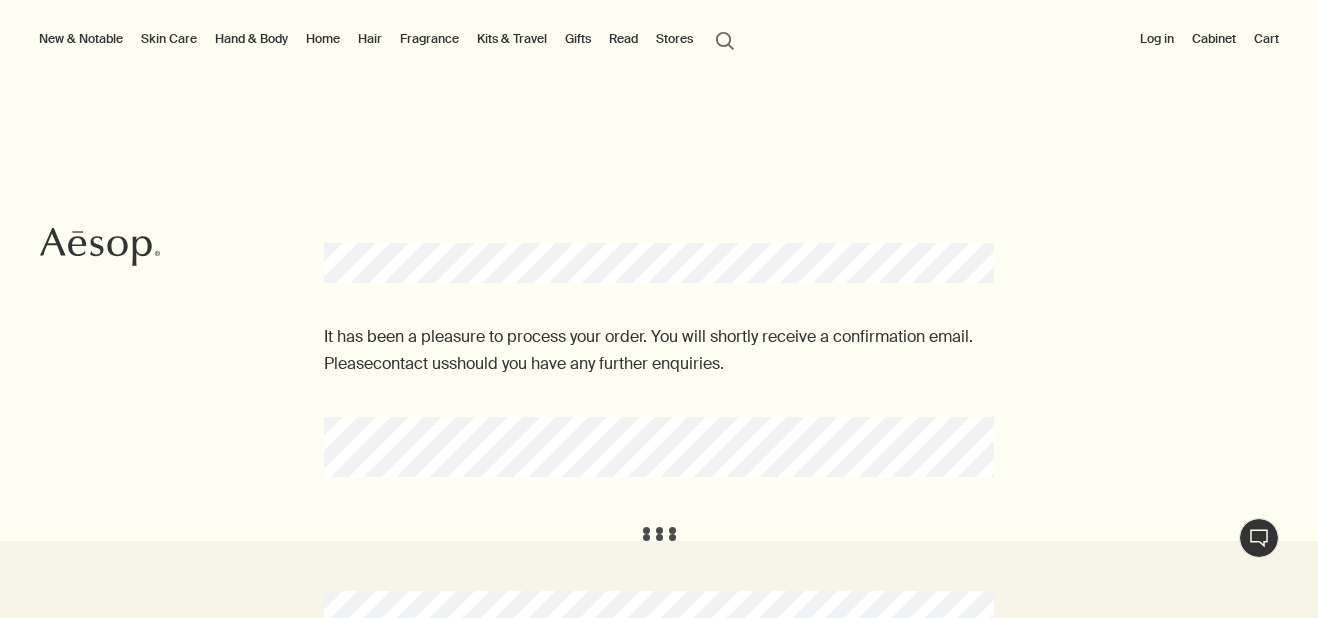 scroll, scrollTop: 0, scrollLeft: 0, axis: both 